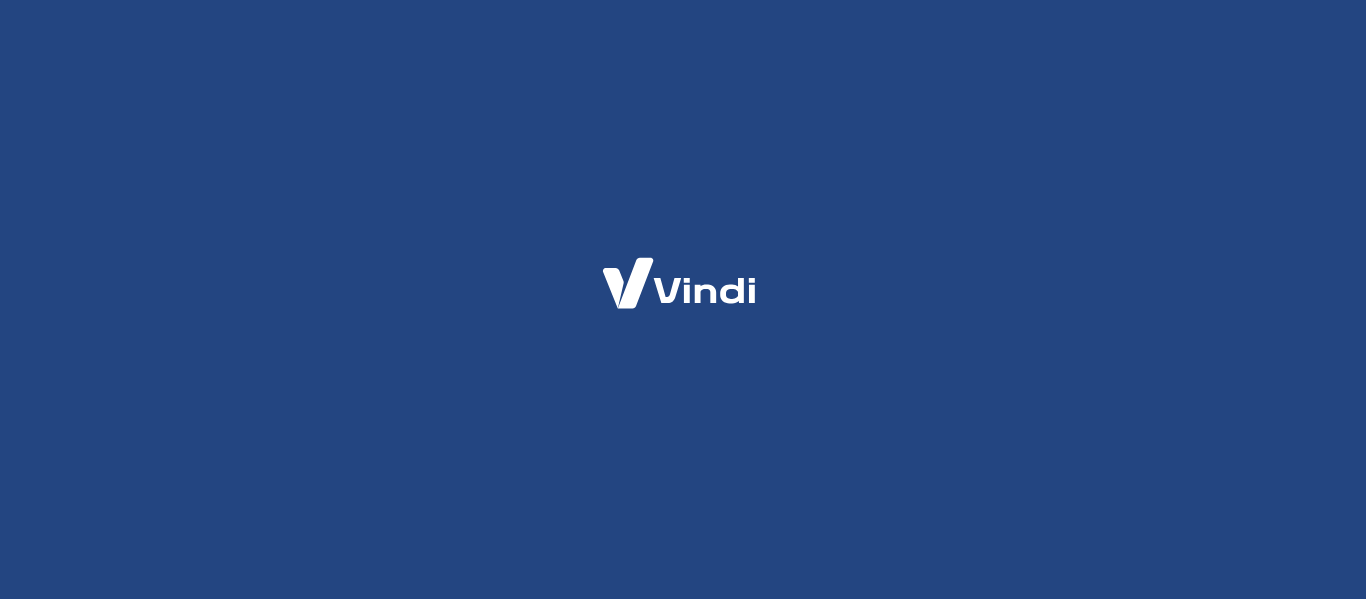 scroll, scrollTop: 0, scrollLeft: 0, axis: both 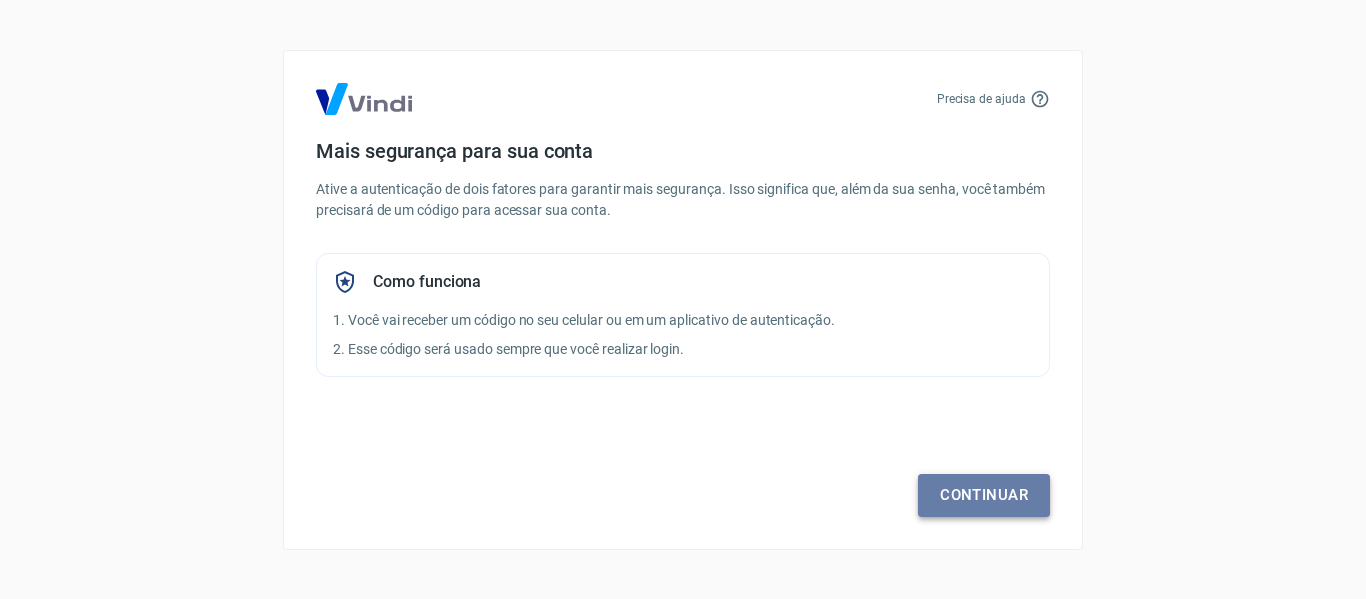 click on "Continuar" at bounding box center [984, 495] 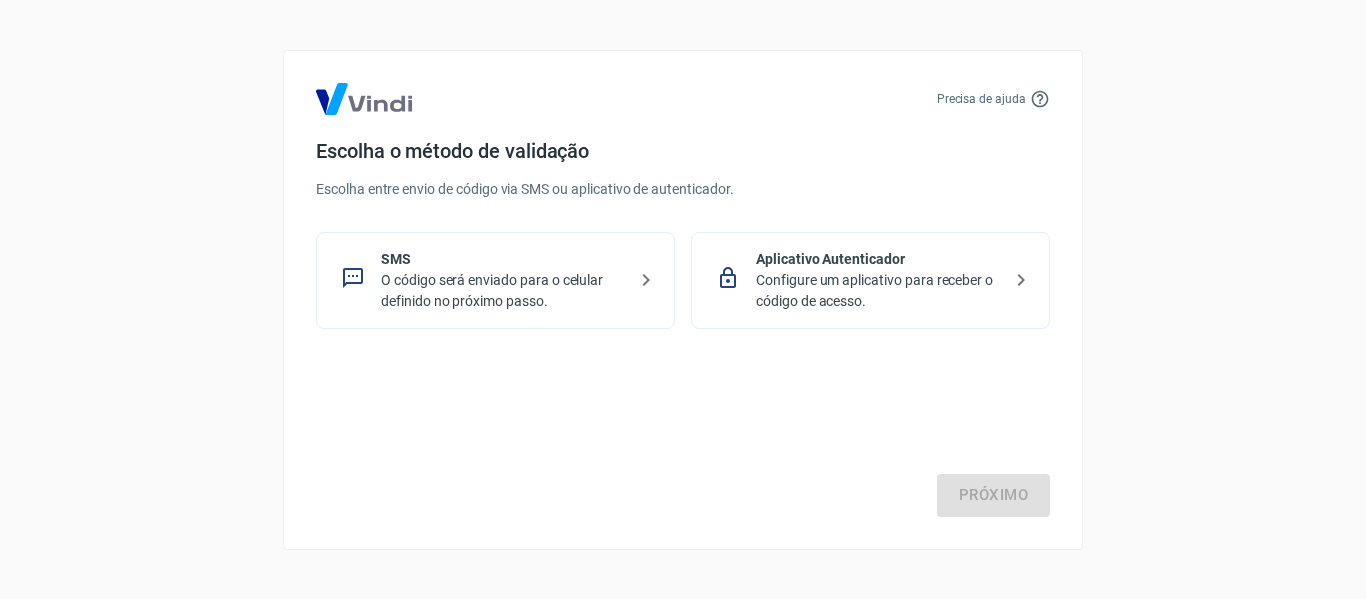 click on "O código será enviado para o celular definido no próximo passo." at bounding box center [503, 291] 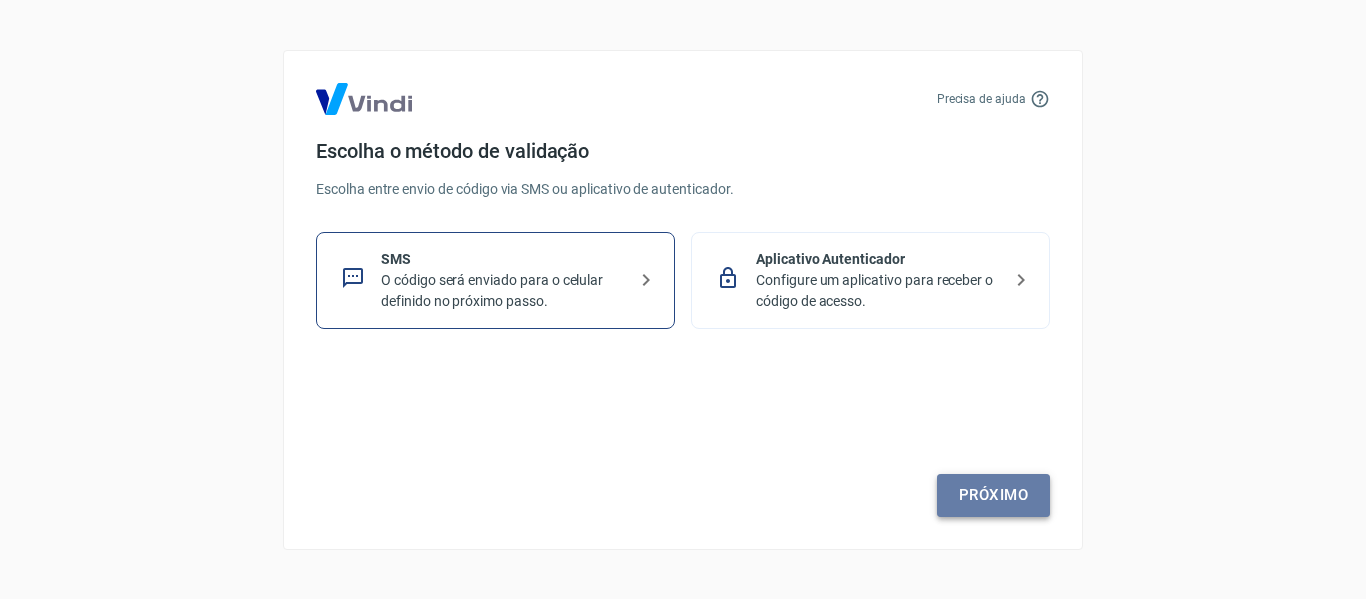 click on "Próximo" at bounding box center [993, 495] 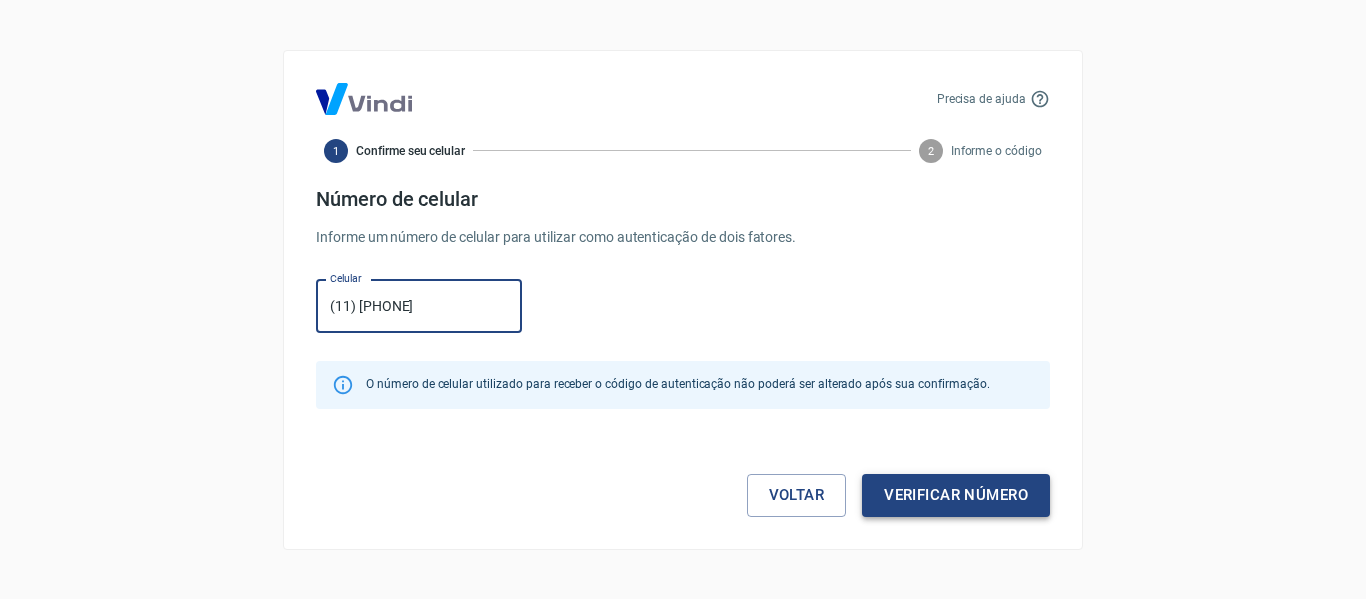 type on "(11) 95795-4292" 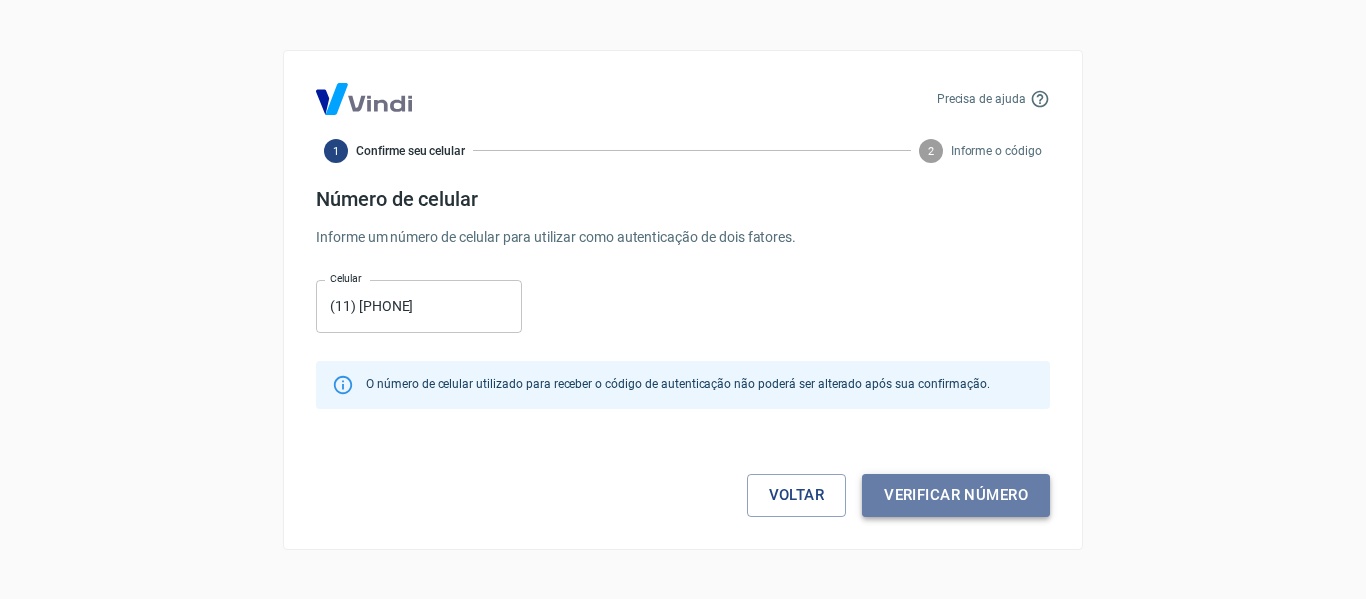 click on "Verificar número" at bounding box center [956, 495] 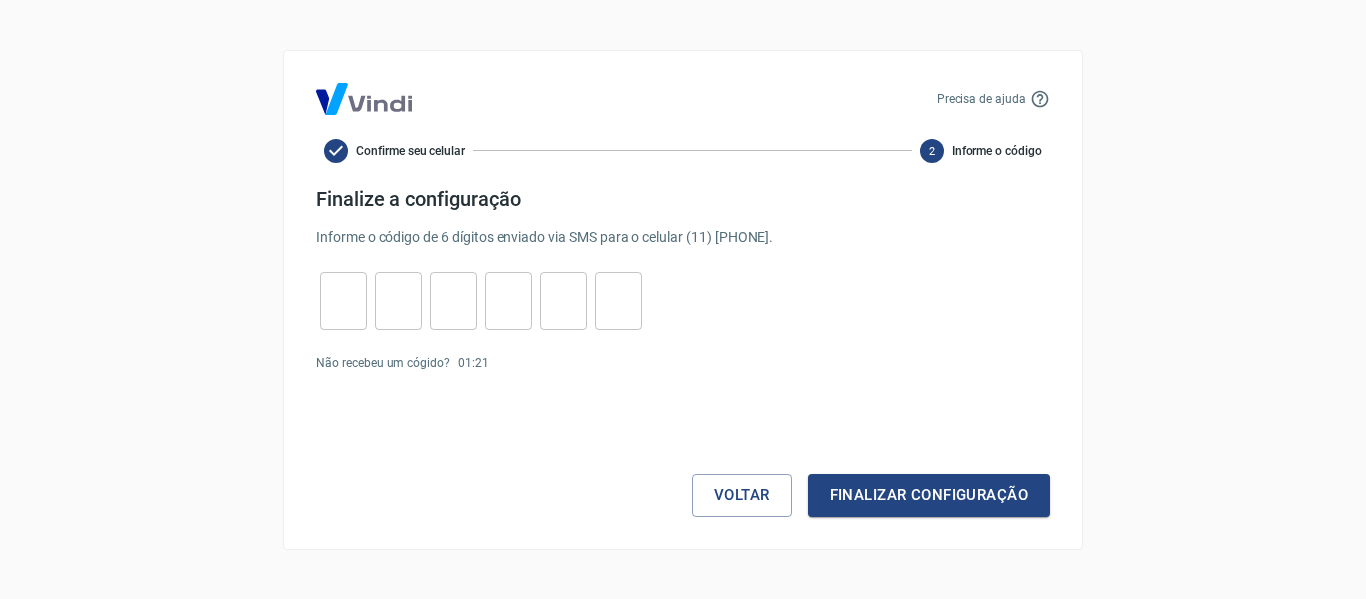 click at bounding box center (343, 300) 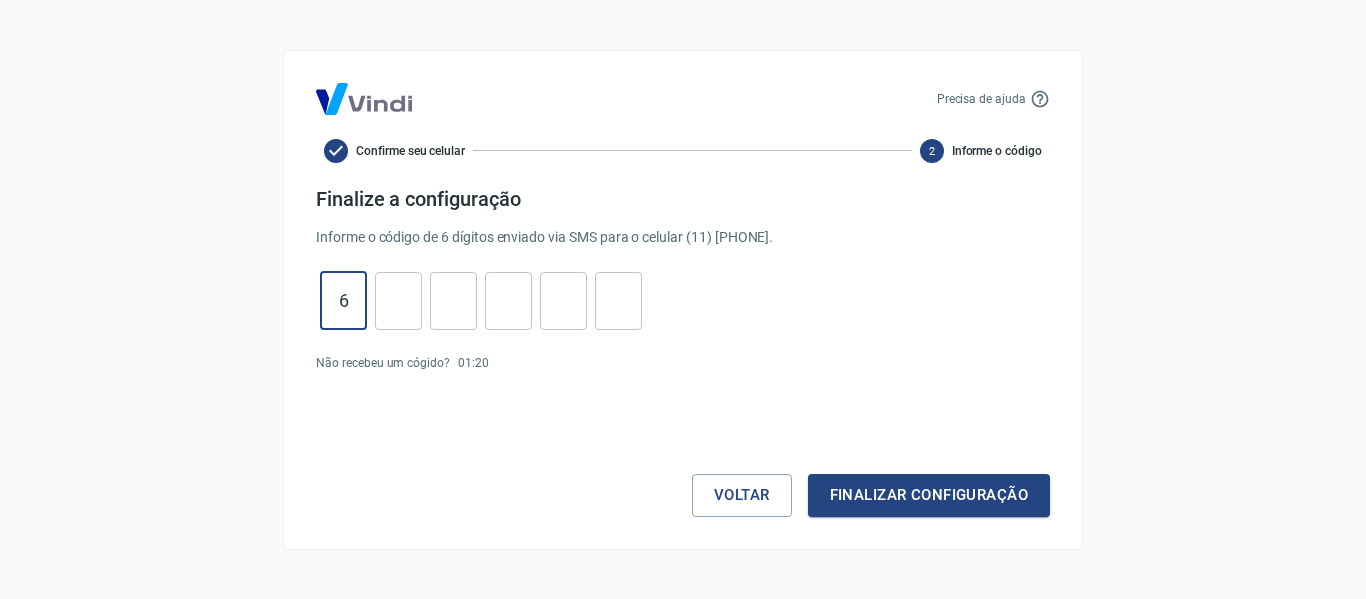 type on "6" 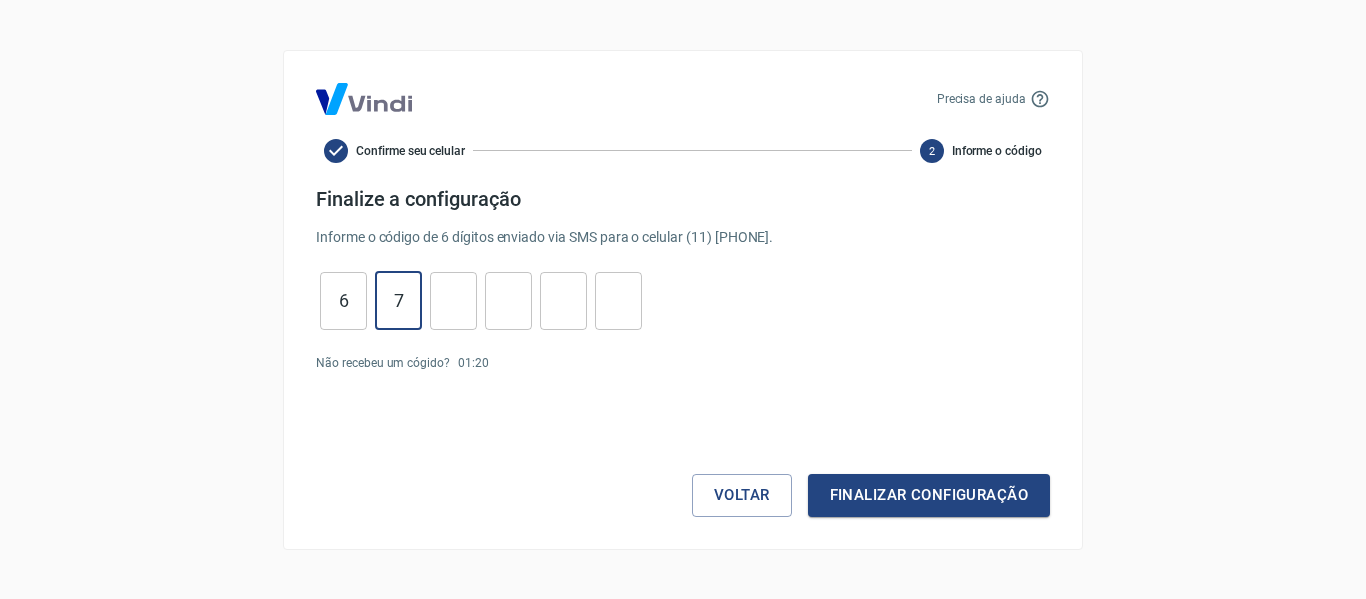 type on "7" 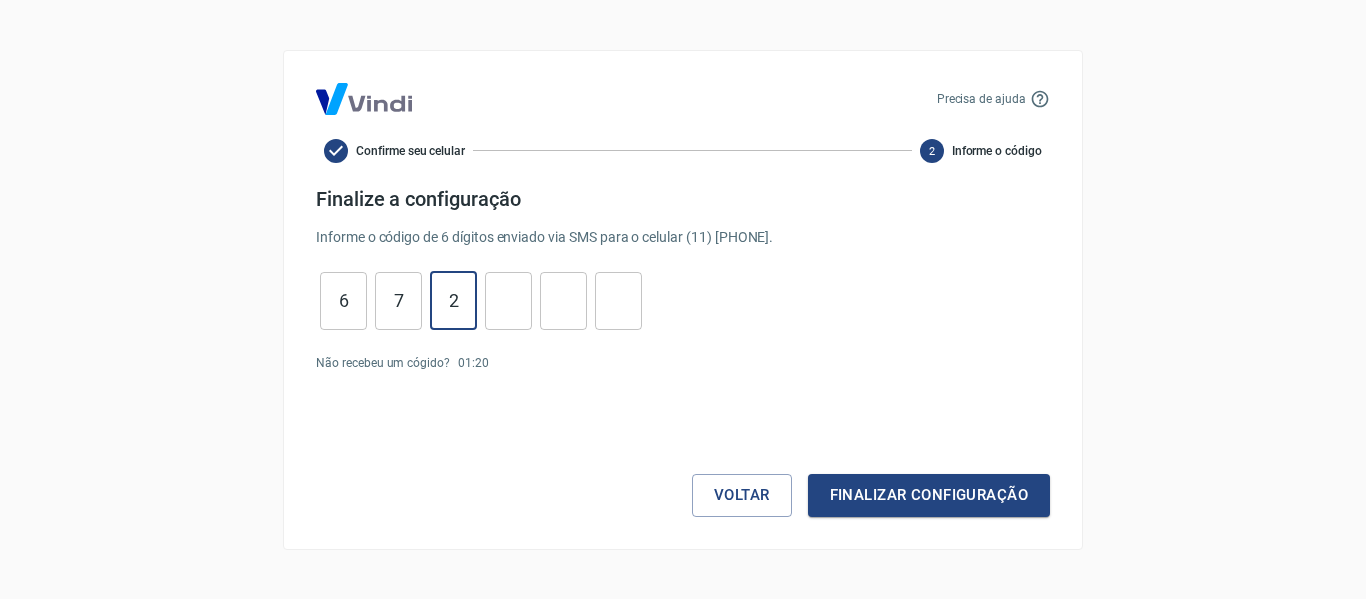 type on "2" 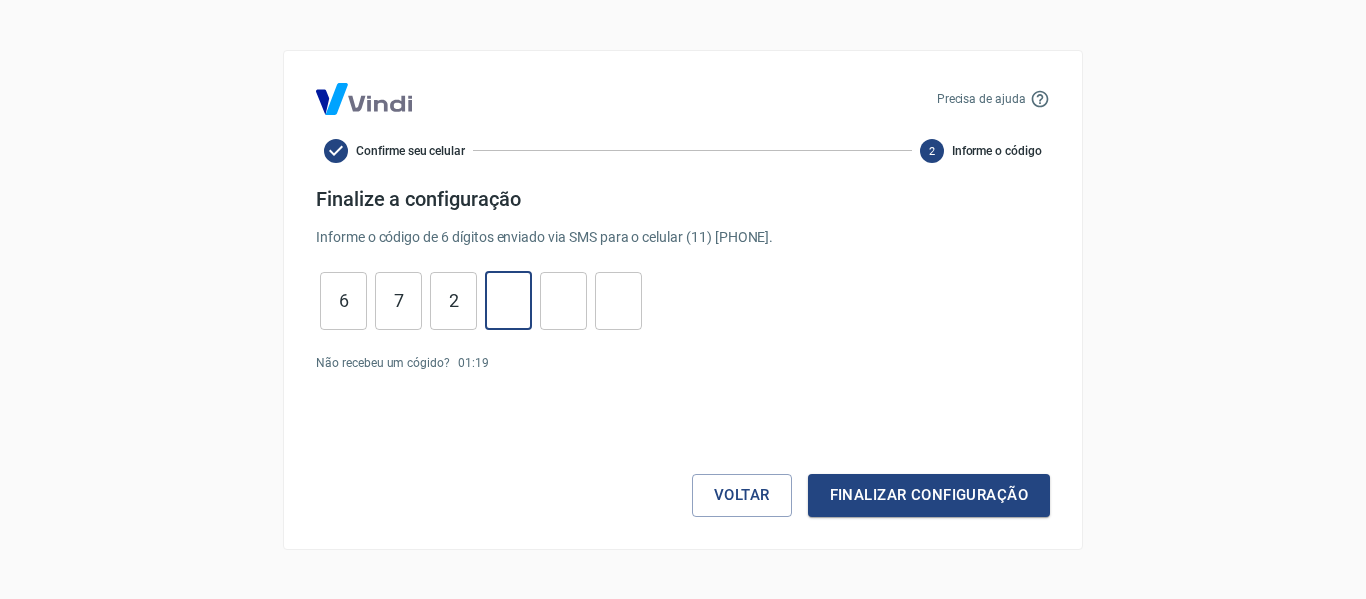 type on "1" 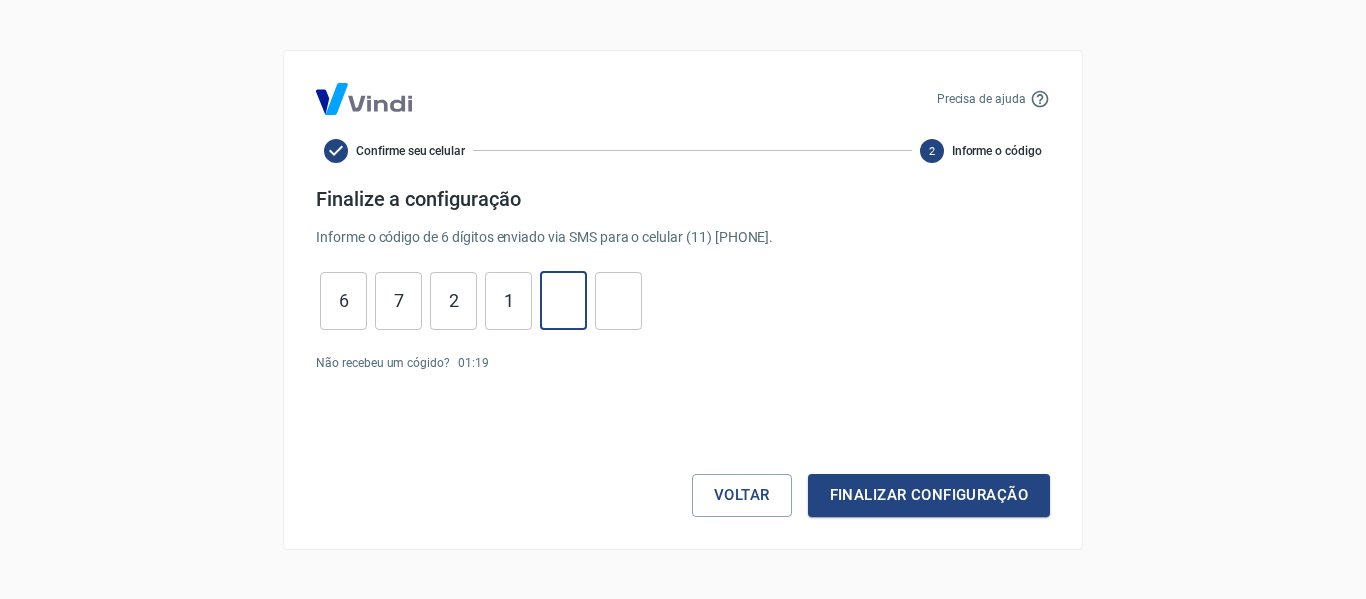 type on "5" 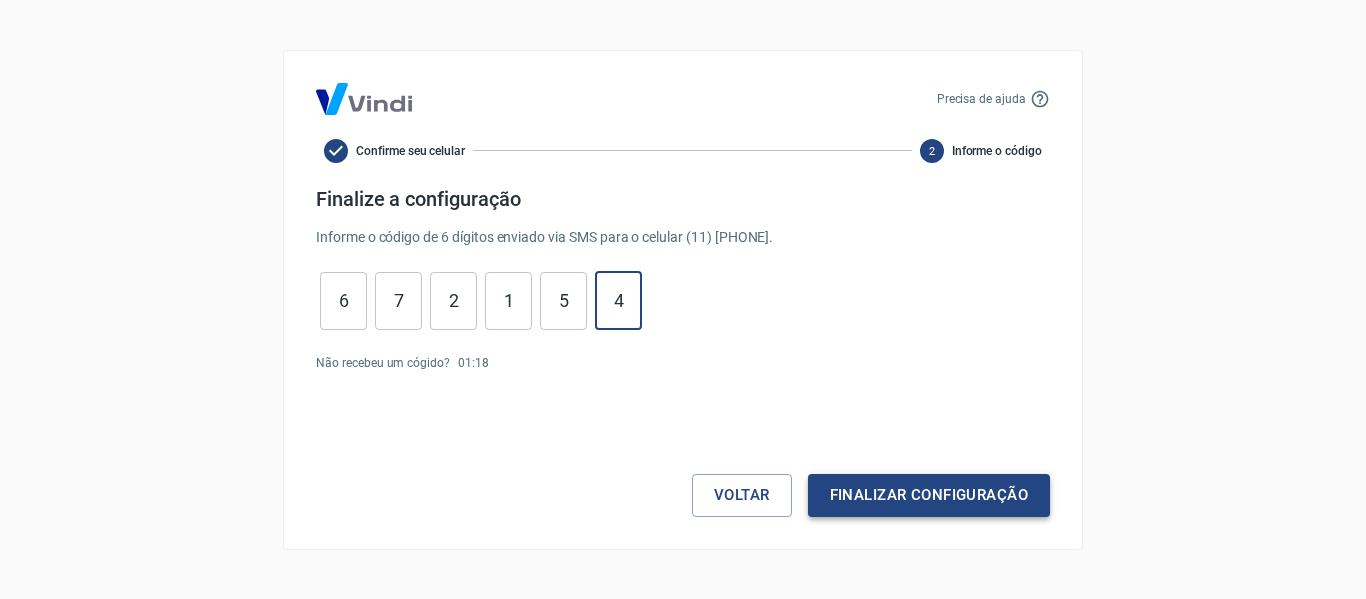 type on "4" 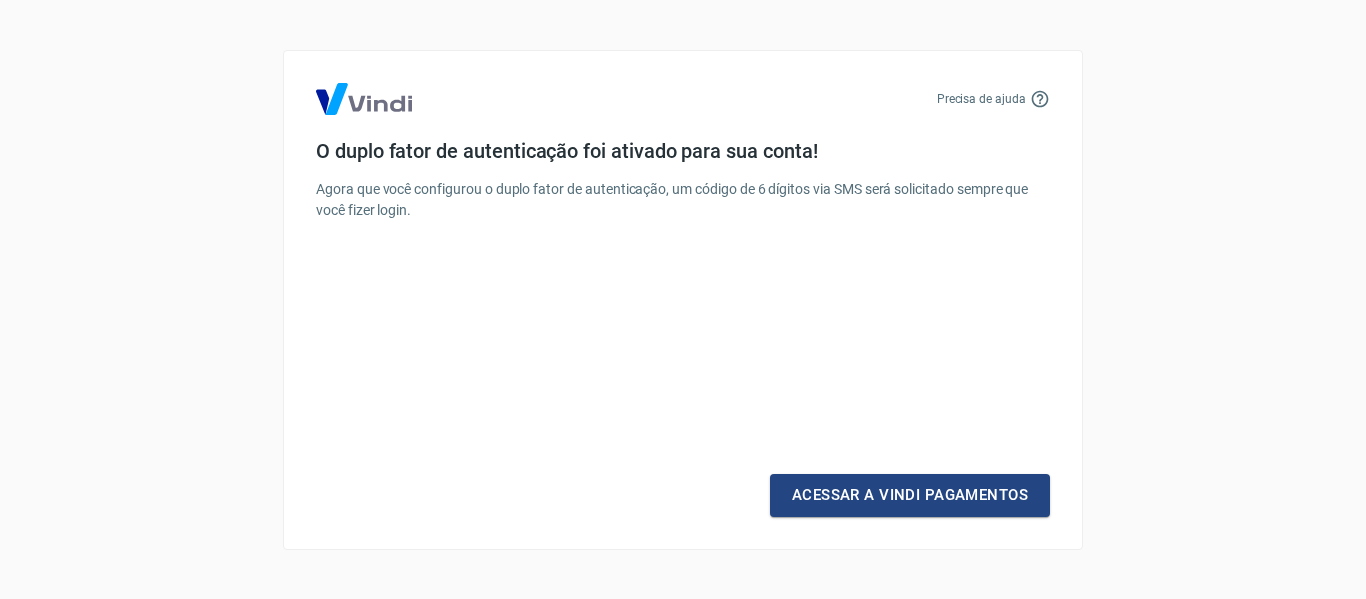 click on "Acessar a Vindi Pagamentos" at bounding box center (910, 495) 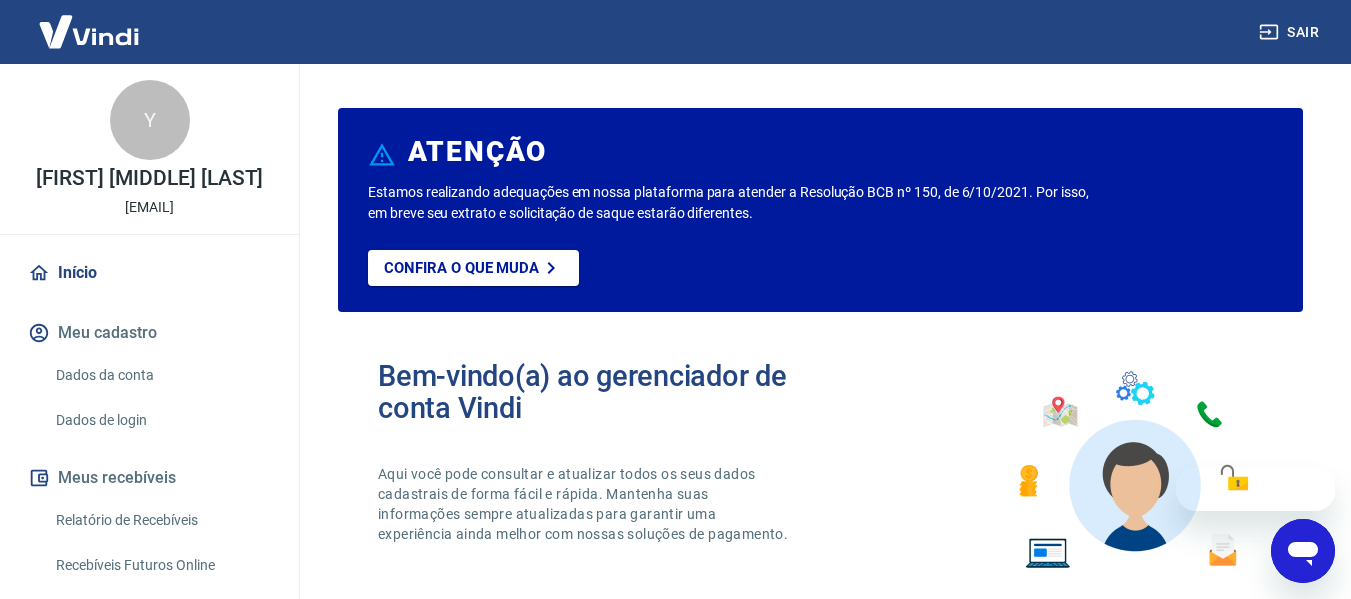 scroll, scrollTop: 0, scrollLeft: 0, axis: both 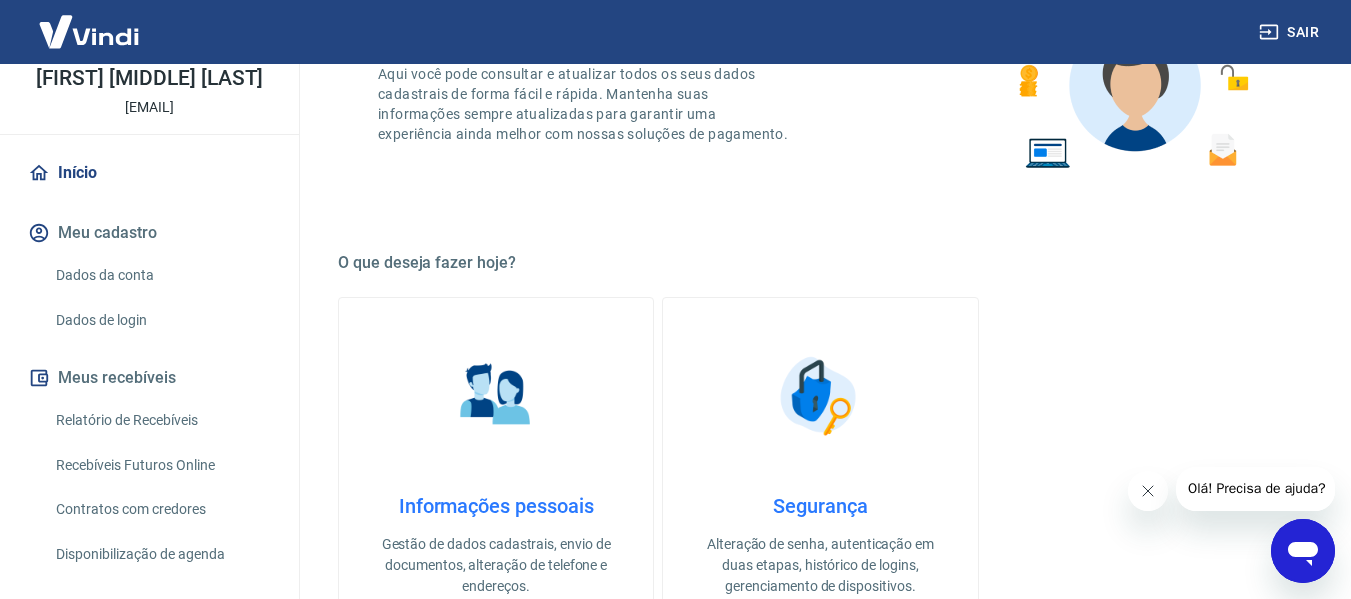click on "Relatório de Recebíveis" at bounding box center [161, 420] 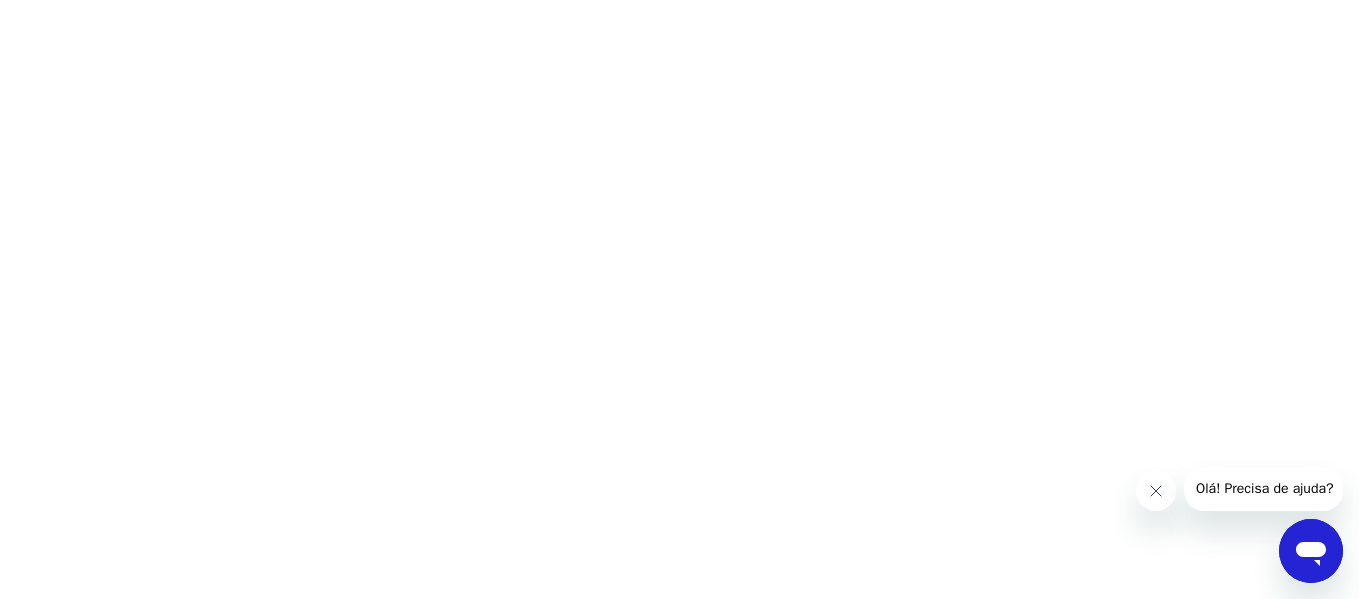 scroll, scrollTop: 0, scrollLeft: 0, axis: both 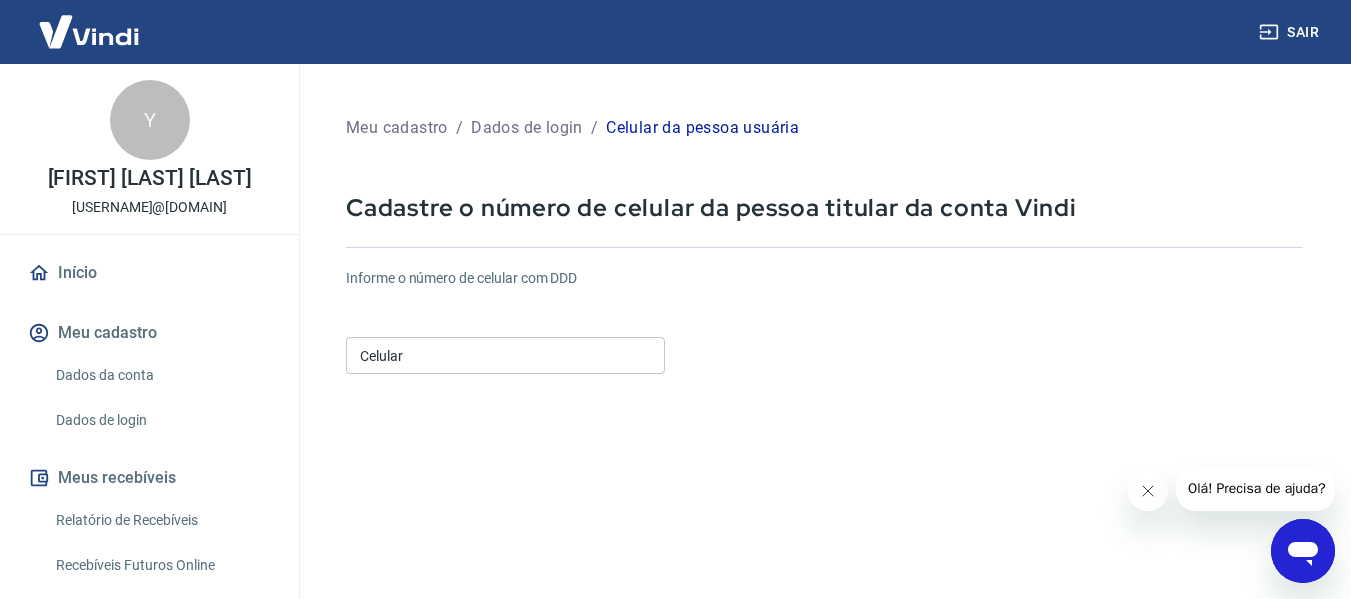 click on "Celular" at bounding box center (505, 355) 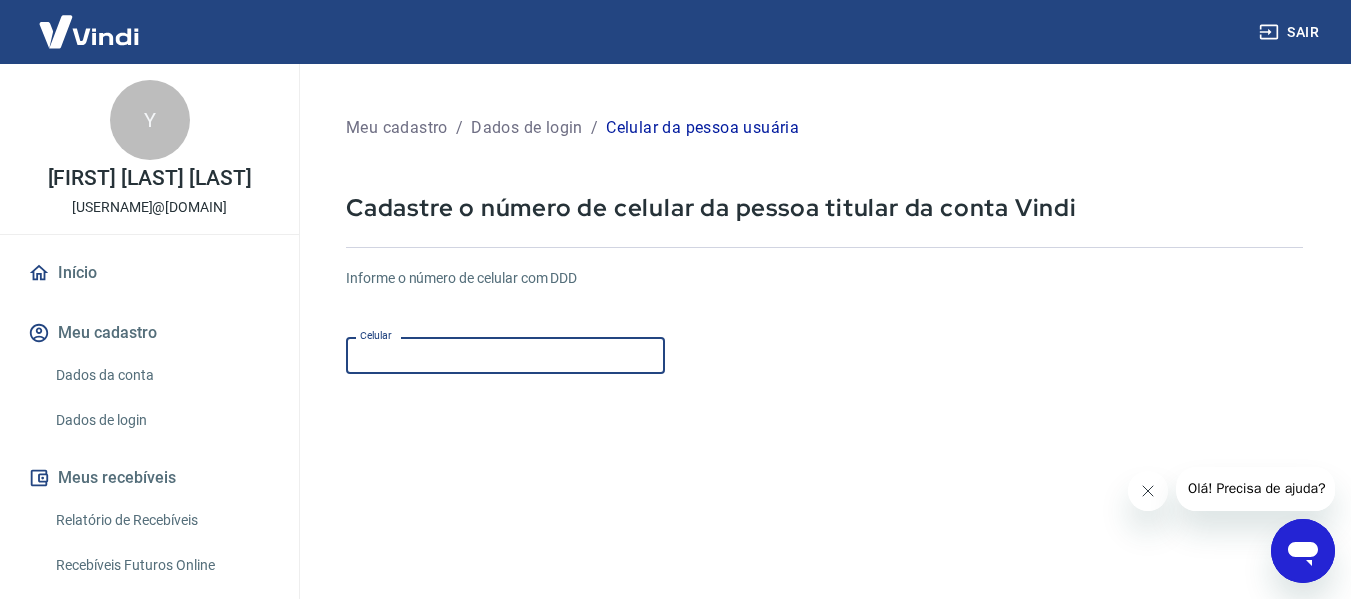 type on "(11) [PHONE]" 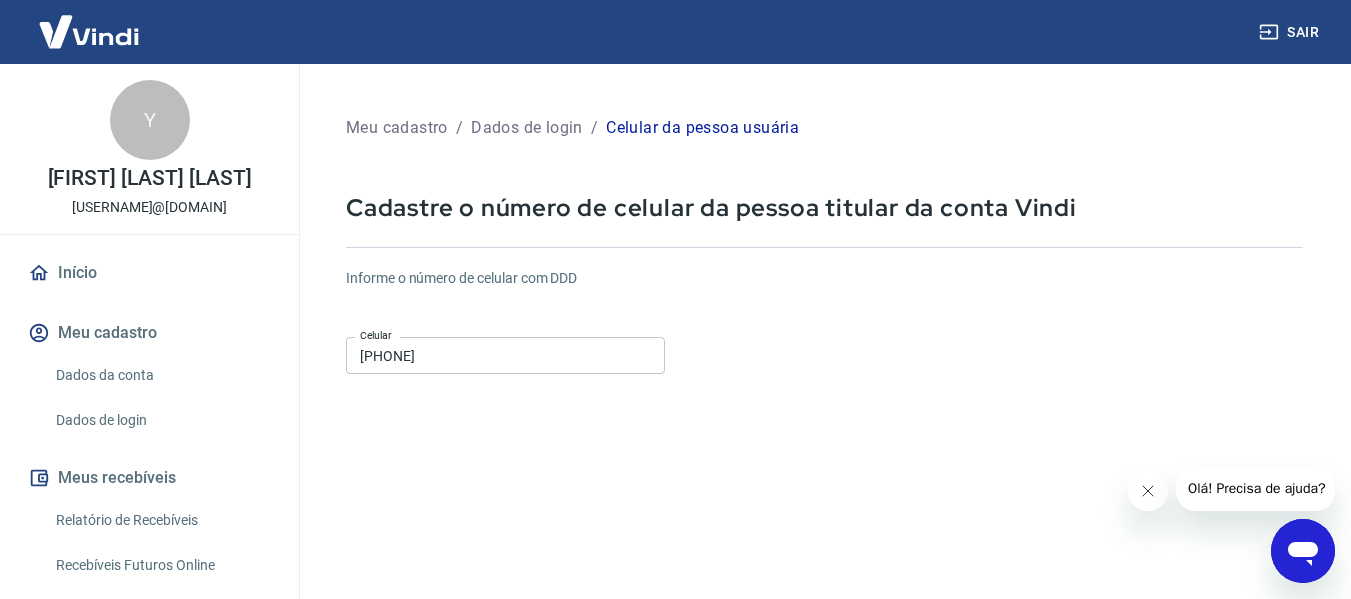 click on "Informe o número de celular com DDD Celular (11) 95795-4292 Celular Continuar Cancelar" at bounding box center (824, 544) 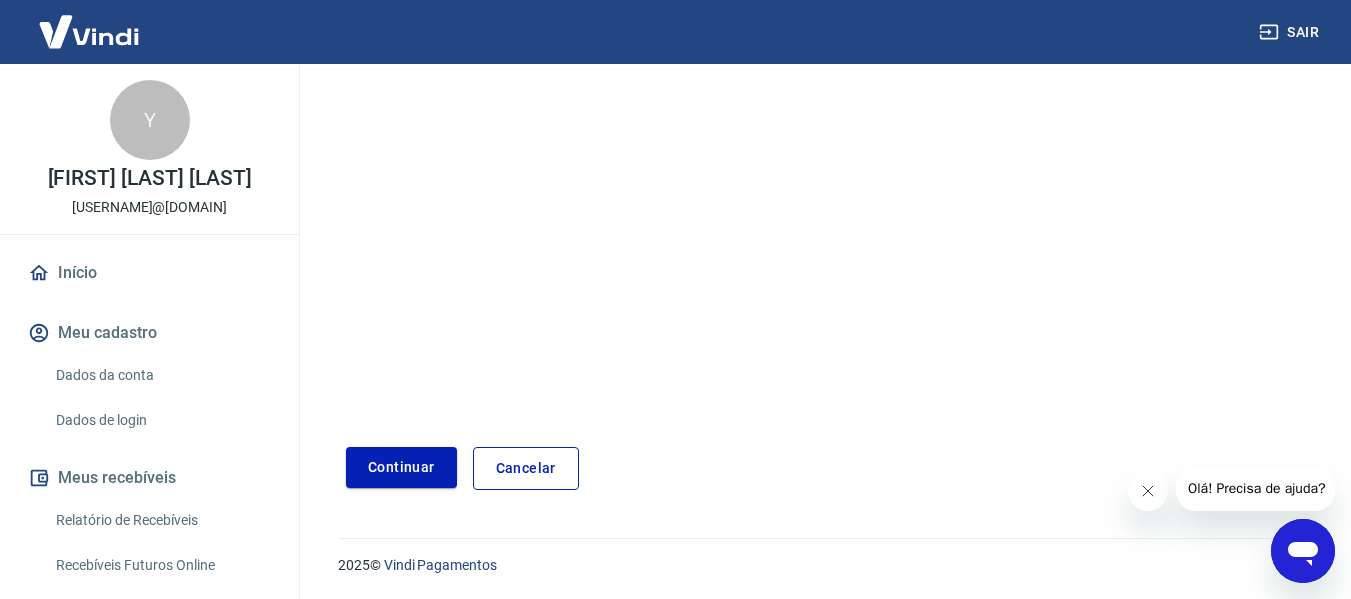 scroll, scrollTop: 348, scrollLeft: 0, axis: vertical 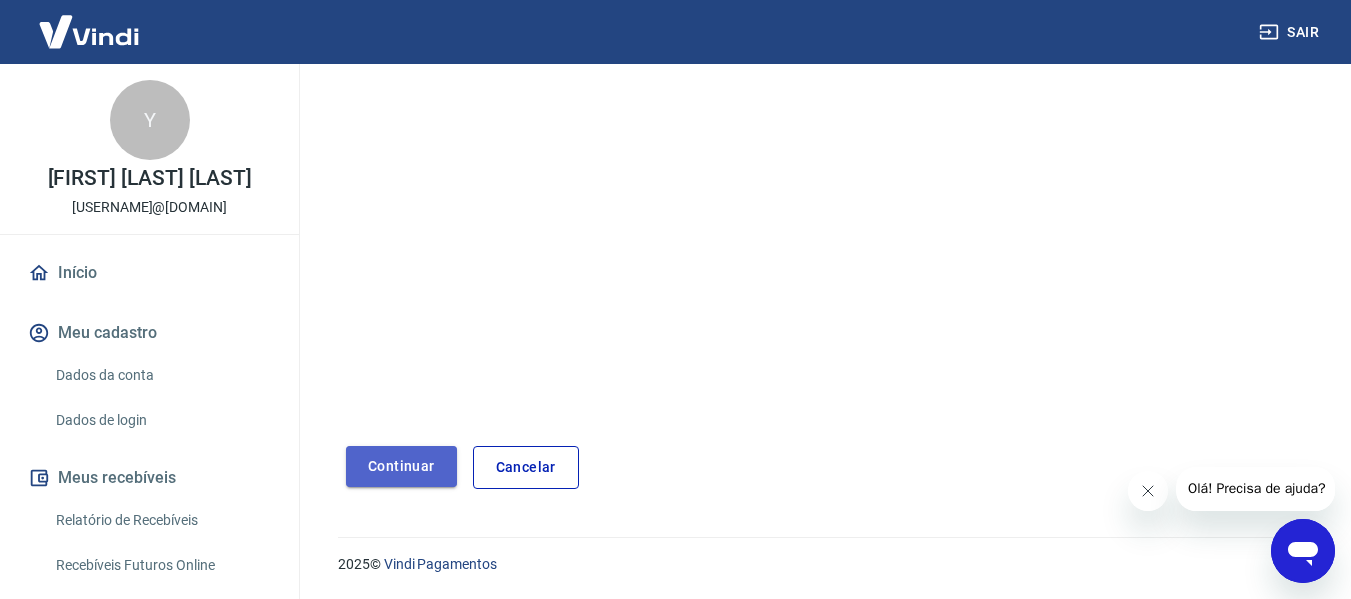 click on "Continuar" at bounding box center [401, 466] 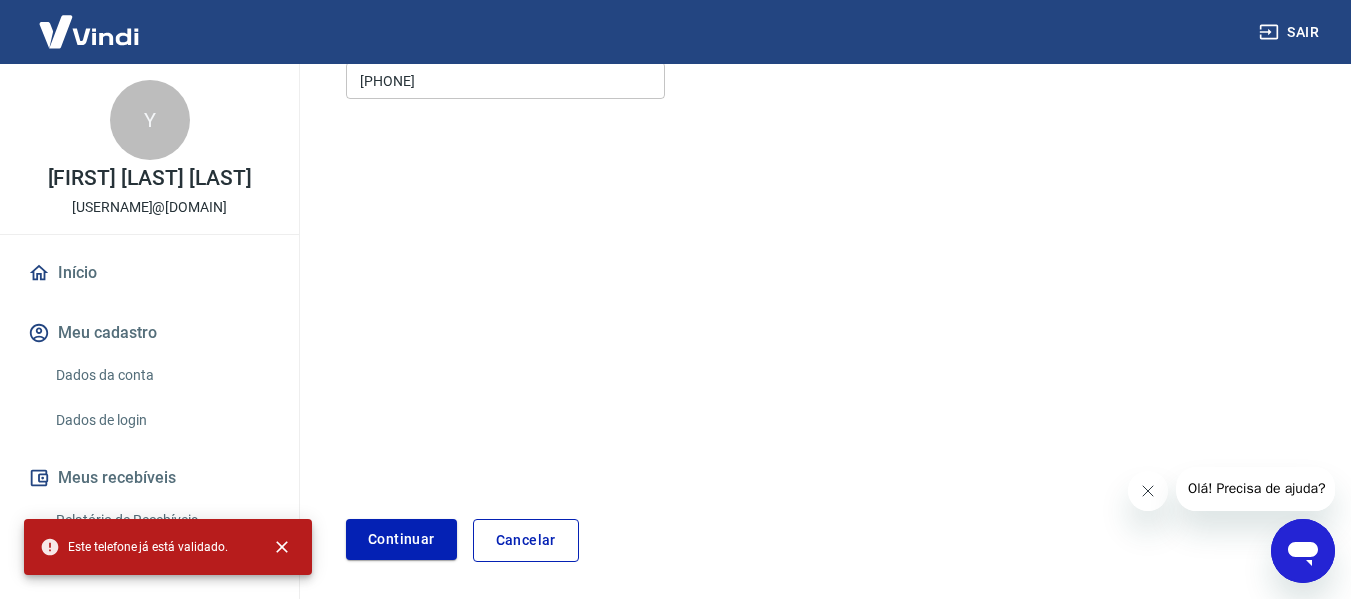 scroll, scrollTop: 0, scrollLeft: 0, axis: both 